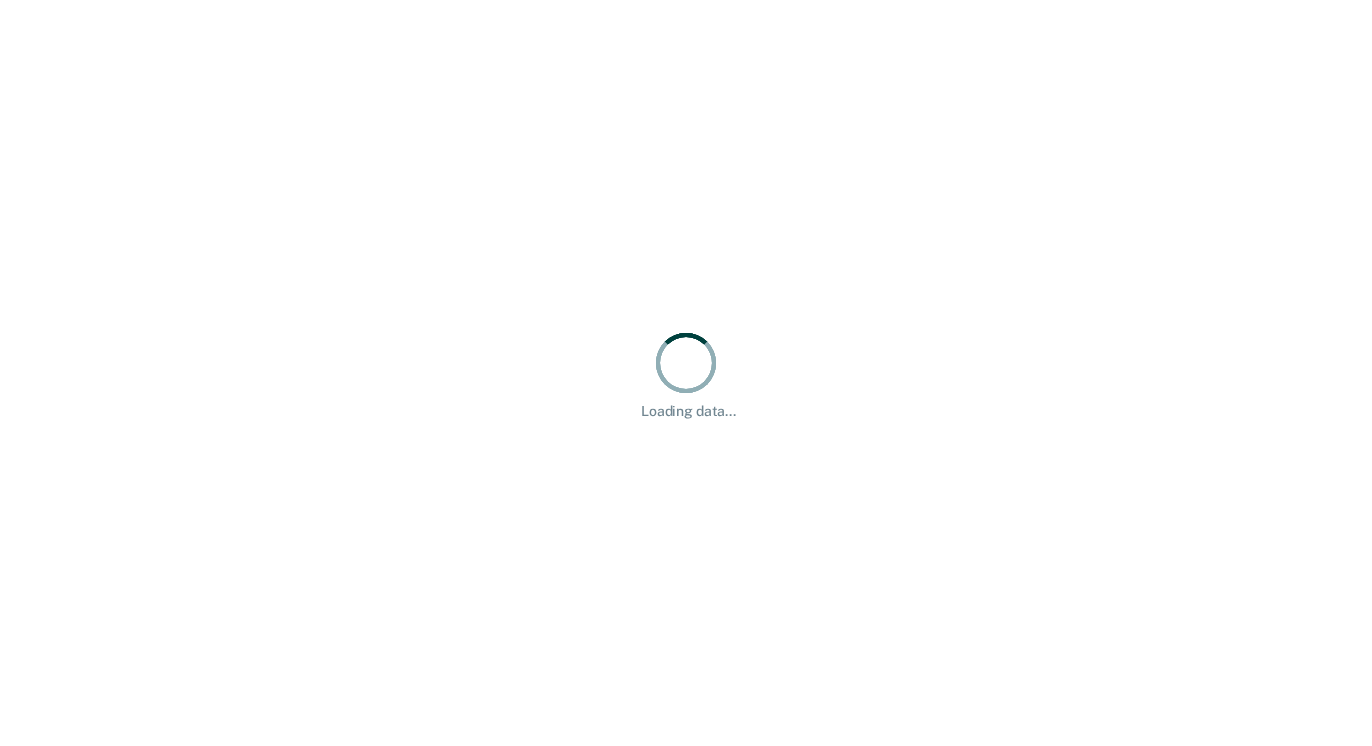 scroll, scrollTop: 0, scrollLeft: 0, axis: both 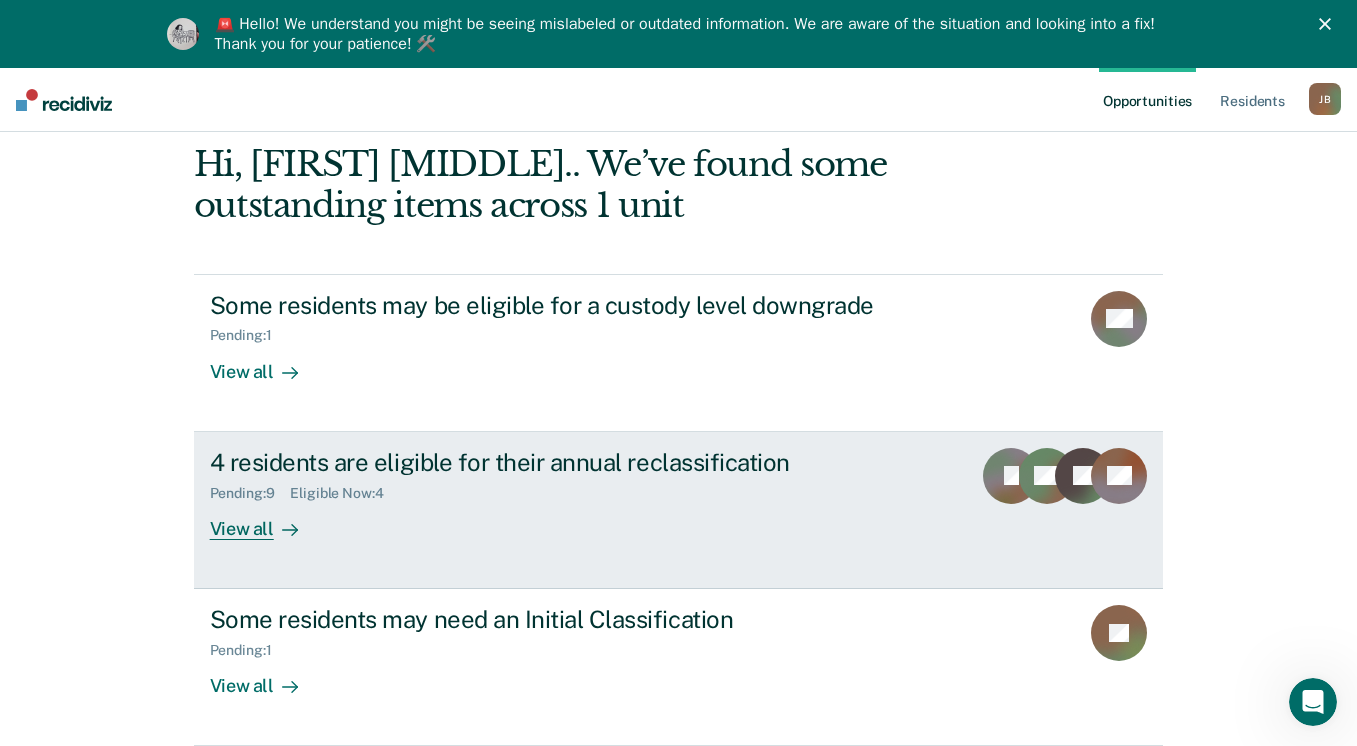 click on "View all" at bounding box center [266, 520] 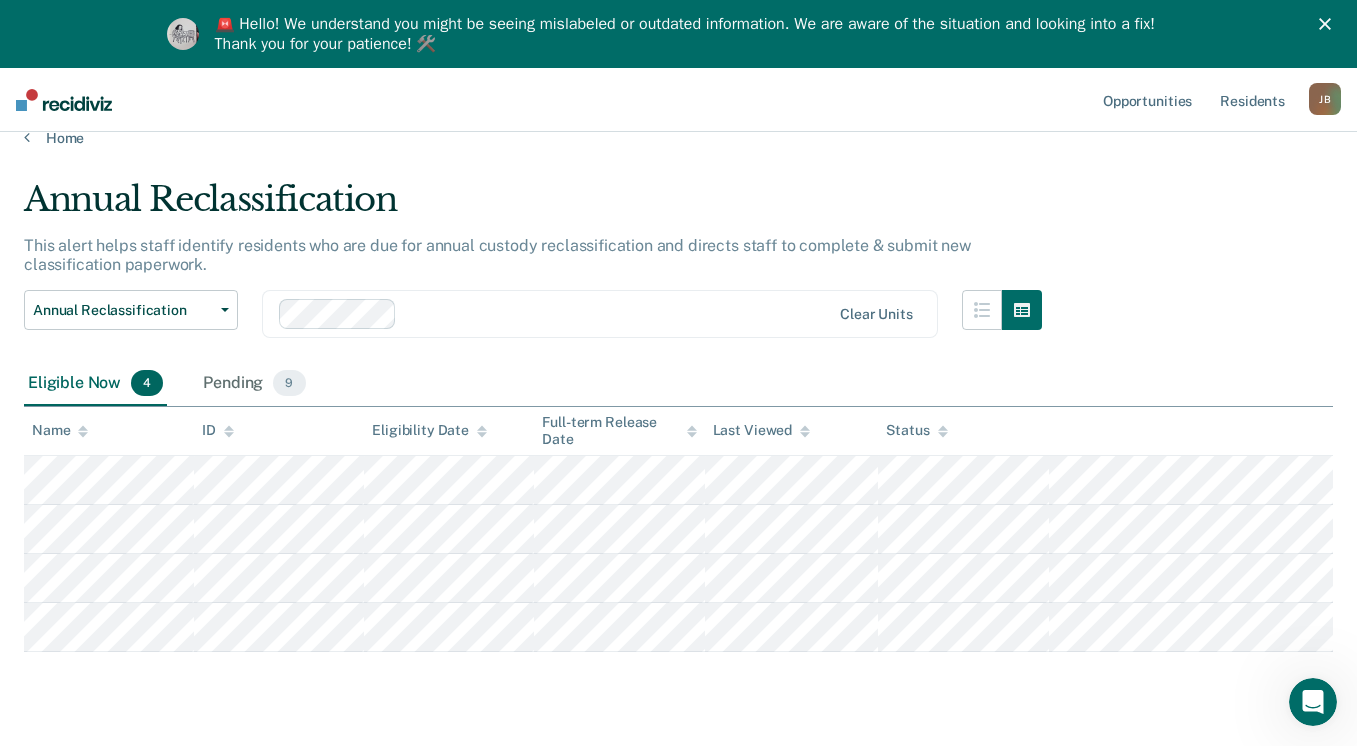 scroll, scrollTop: 0, scrollLeft: 0, axis: both 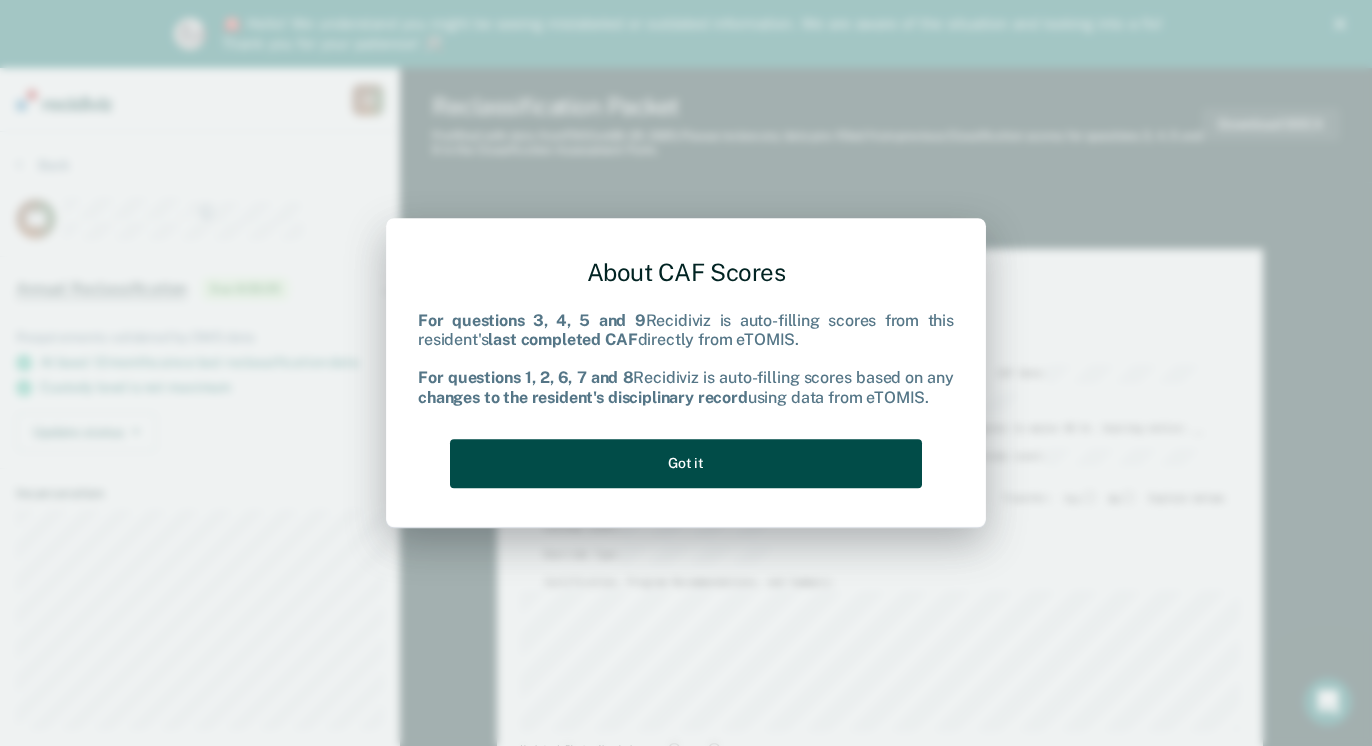 click on "Got it" at bounding box center (686, 463) 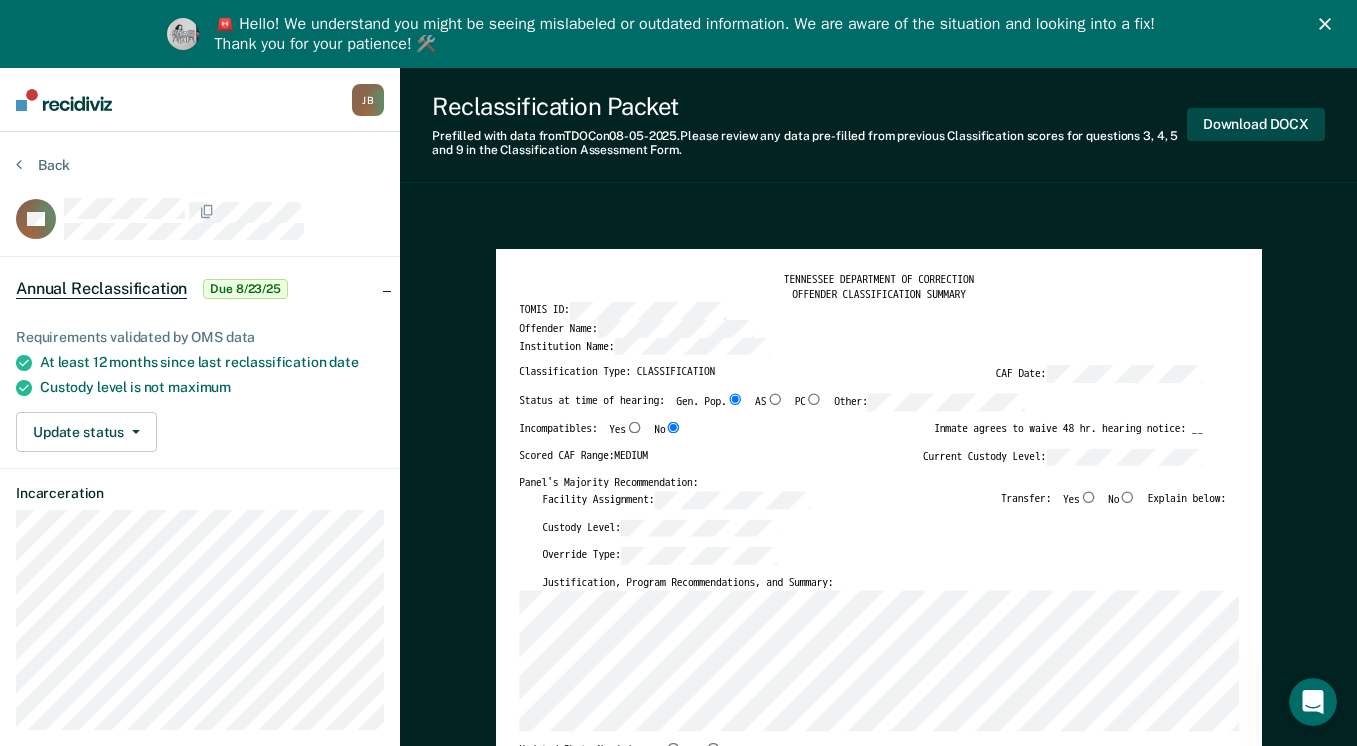 click on "Download DOCX" at bounding box center [1256, 124] 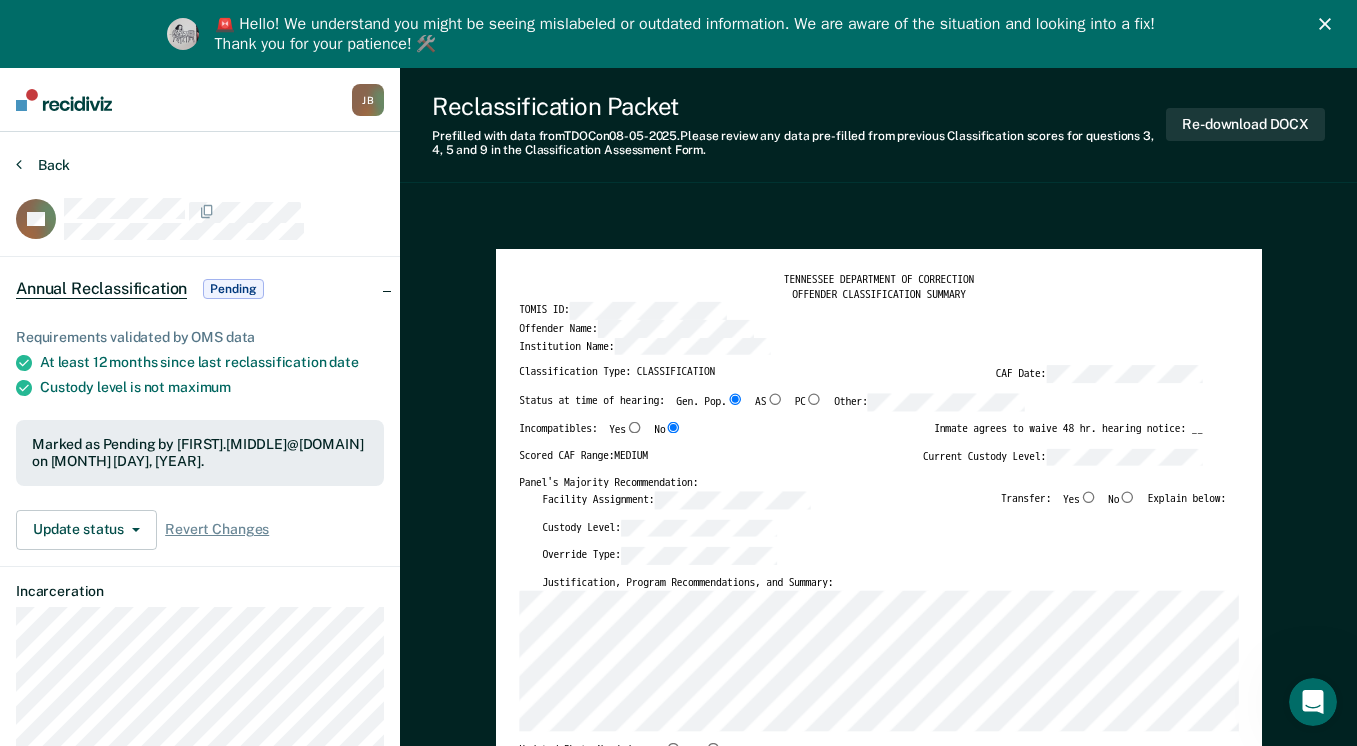 click on "Back" at bounding box center [43, 165] 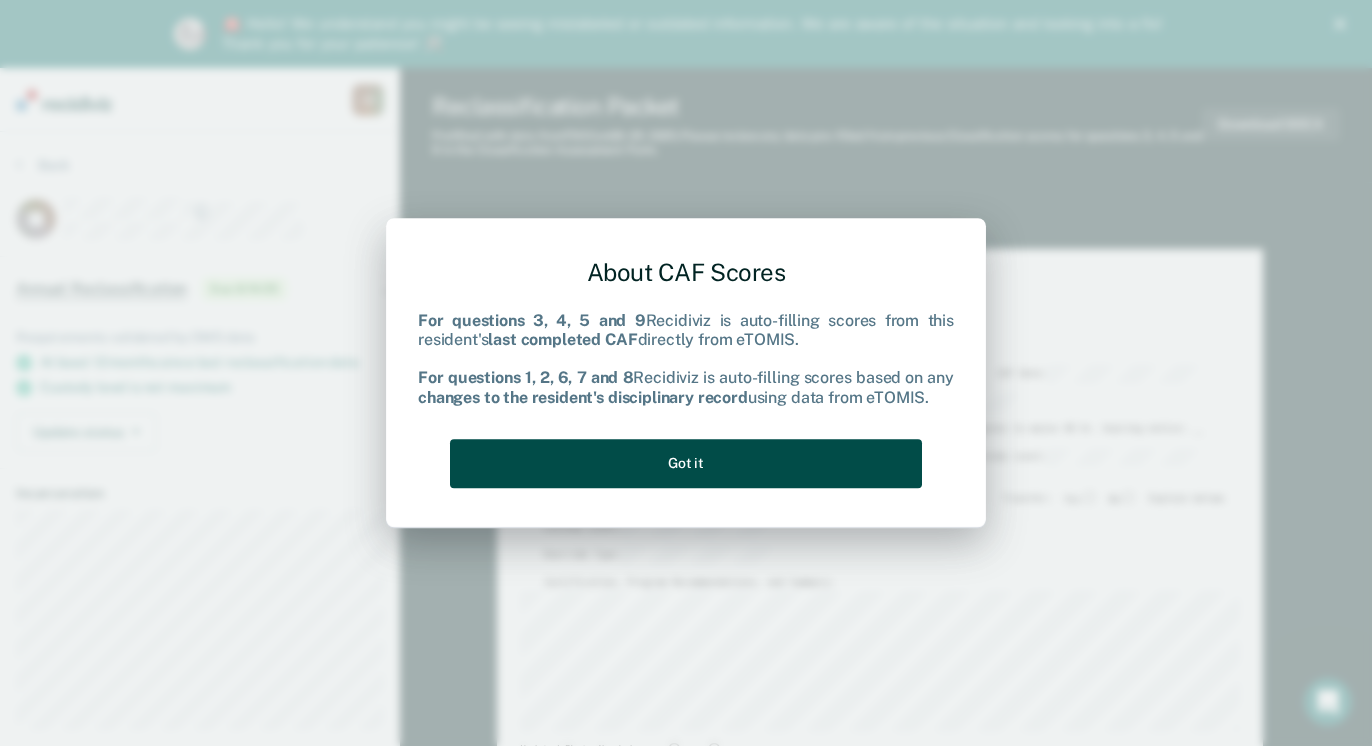 click on "Got it" at bounding box center [686, 463] 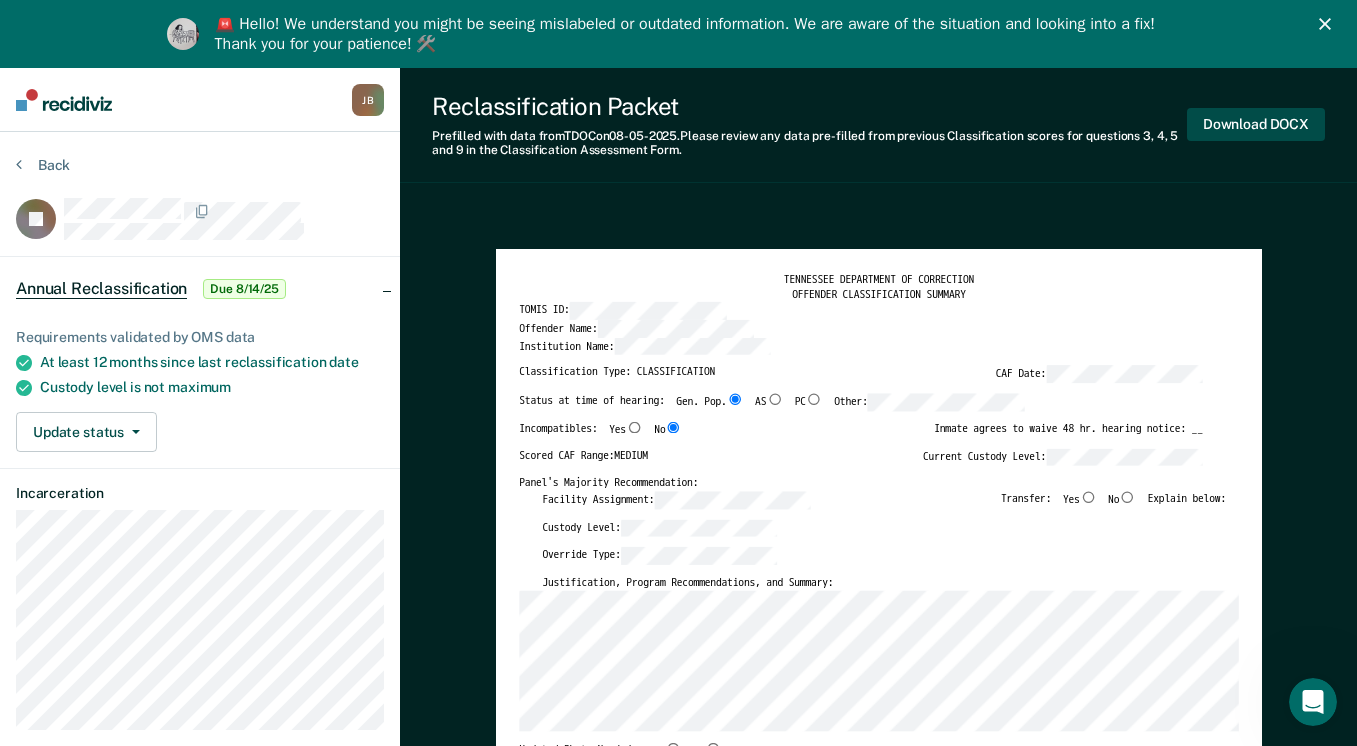 click on "Download DOCX" at bounding box center (1256, 124) 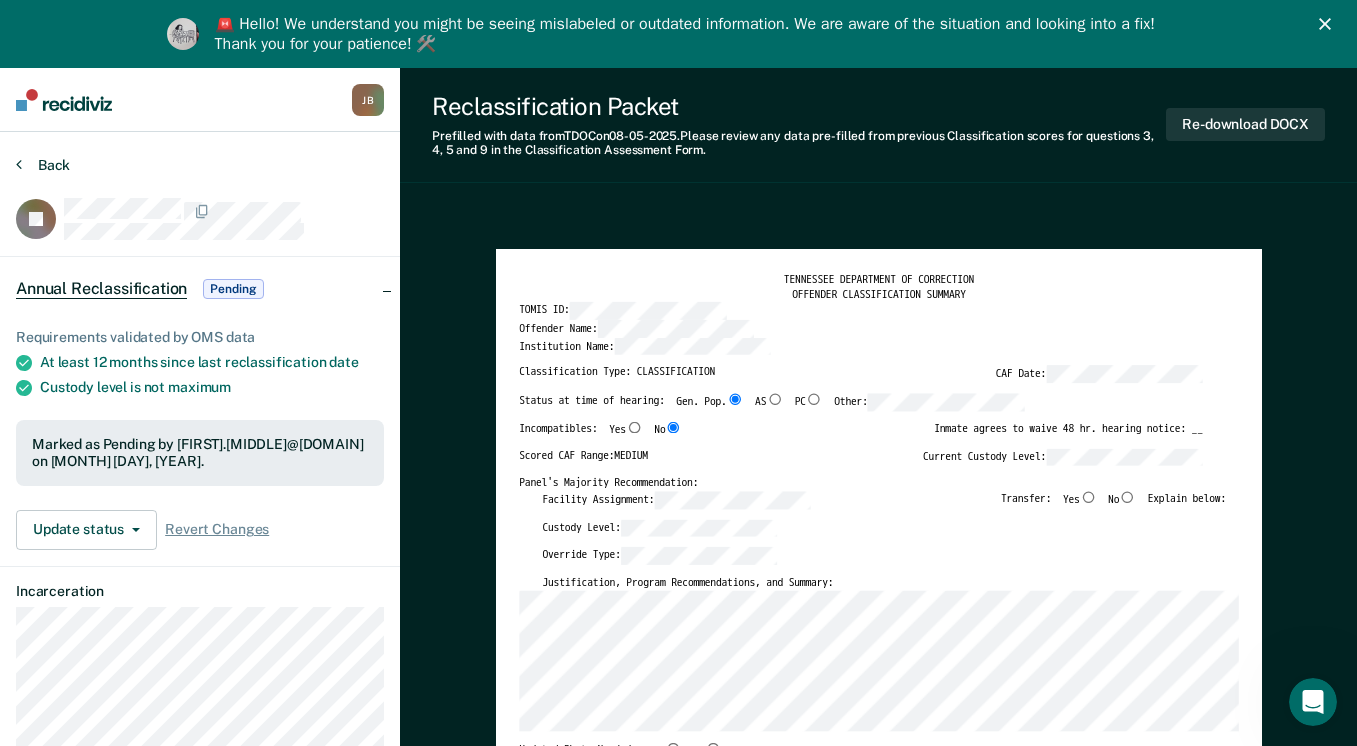 click on "Back" at bounding box center [43, 165] 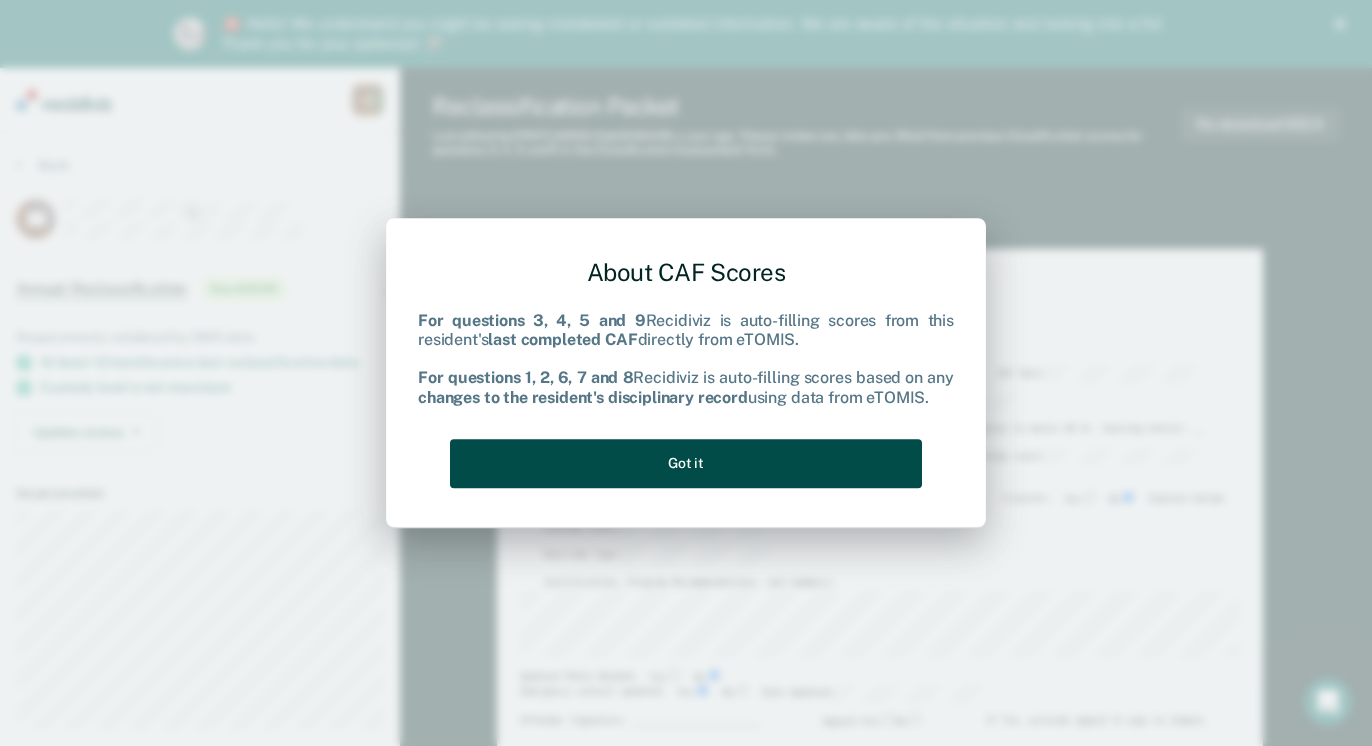 click on "Got it" at bounding box center (686, 463) 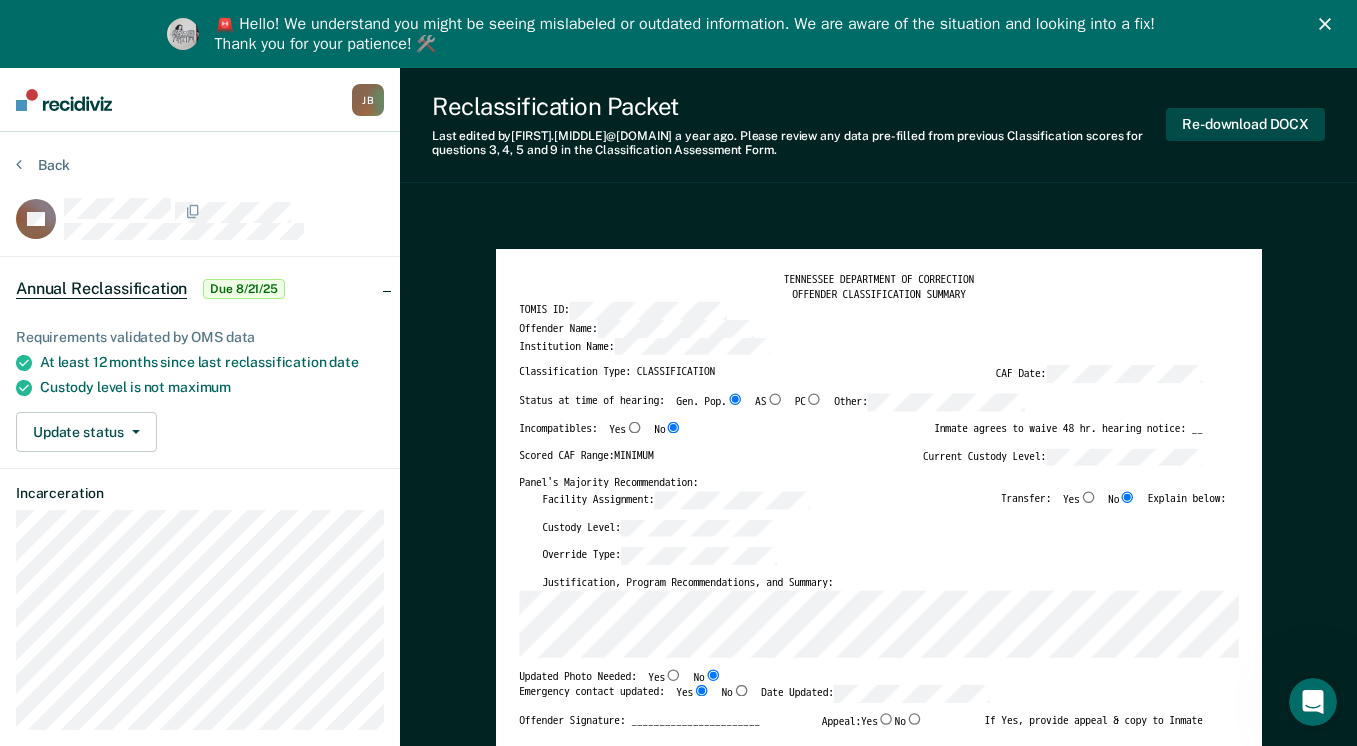 click on "Re-download DOCX" at bounding box center [1245, 124] 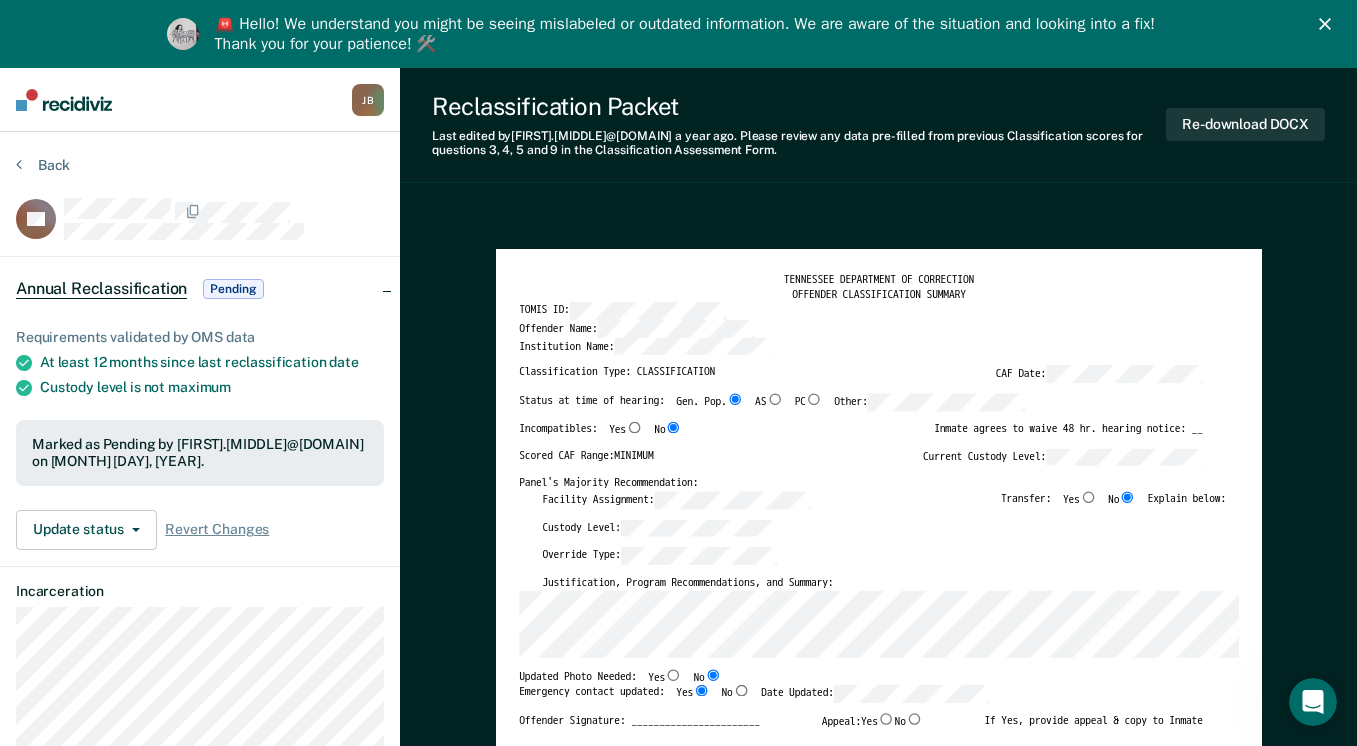 click on "TENNESSEE DEPARTMENT OF CORRECTION OFFENDER CLASSIFICATION SUMMARY TOMIS ID:  Offender Name:  Institution Name:  Classification Type: CLASSIFICATION CAF Date:  Status at time of hearing: Gen. Pop. AS PC Other:   Incompatibles: Yes No Inmate agrees to waive 48 hr. hearing notice: __ Scored CAF Range: MINIMUM Current Custody Level:  Panel's Majority Recommendation: Facility Assignment: Transfer: Yes No Explain below: Custody Level:  Override Type:  Justification, Program Recommendations, and Summary: Updated Photo Needed: Yes No Emergency contact updated: Yes No Date Updated:  Offender Signature: _______________________ Appeal: Yes No If Yes, provide appeal & copy to Inmate Panel Member Signatures: Date: ___________ Chairperson Treatment Member Security Member If panel member disagrees with majority recommend, state specific reasons: Approving Authority: Signature Date Approve ___ Deny ___ If denied, reasons include: TENNESSEE DEPARTMENT OF CORRECTION  CLASSIFICATION CUSTODY ASSESSMENT  INSTITUTION:   Name: 0 3" at bounding box center (878, 2373) 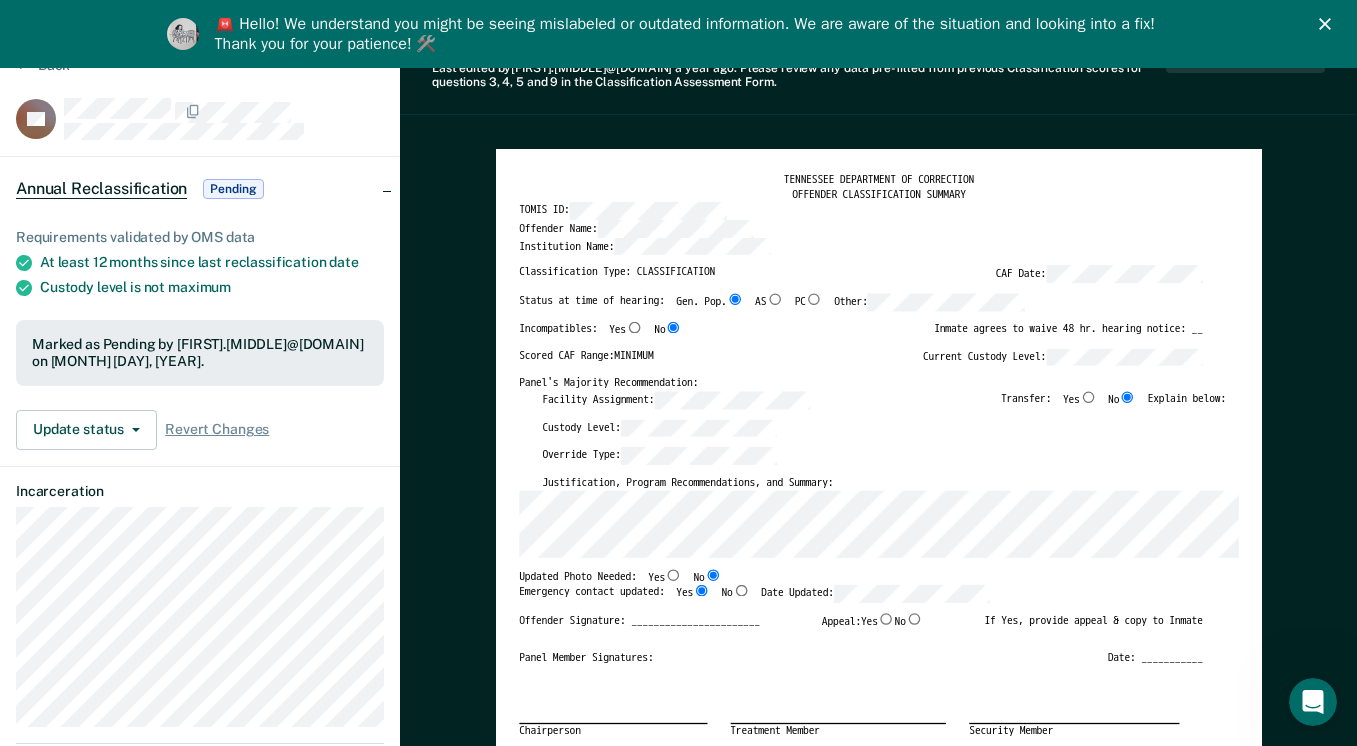 scroll, scrollTop: 0, scrollLeft: 0, axis: both 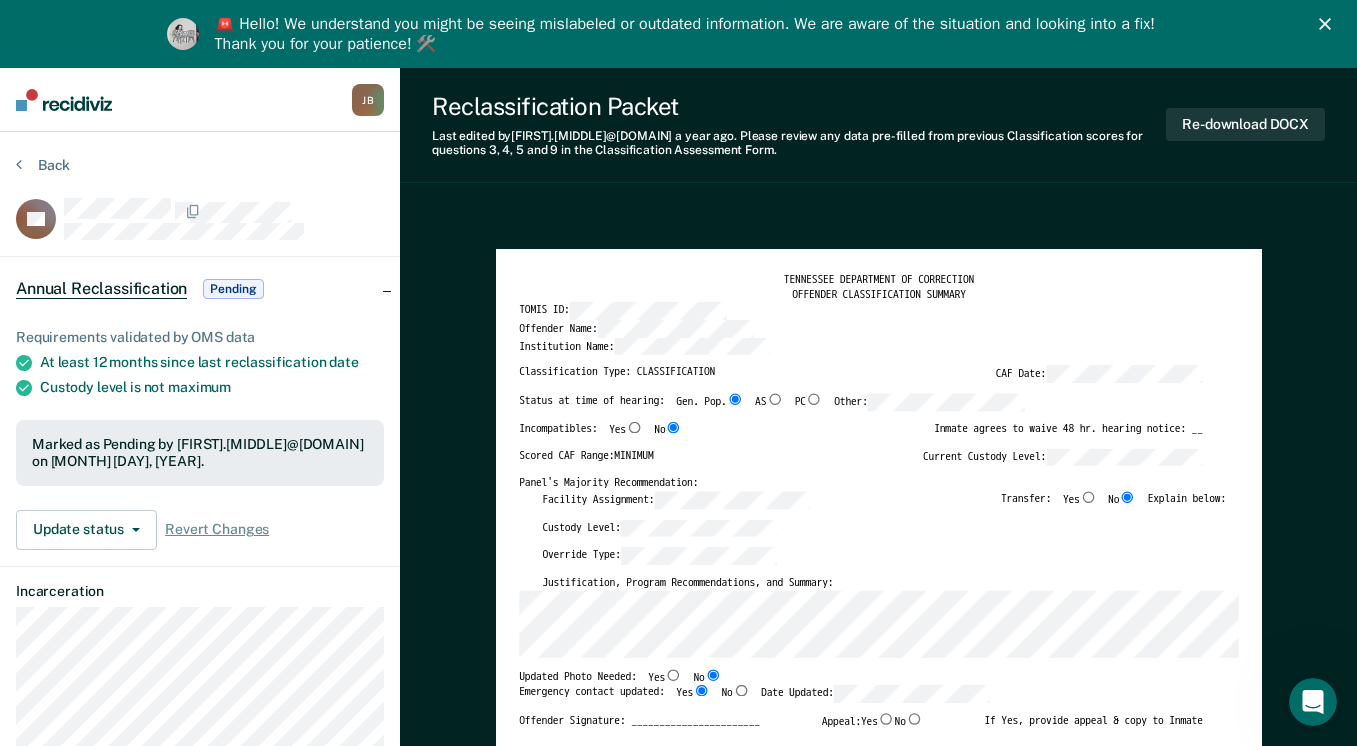 click 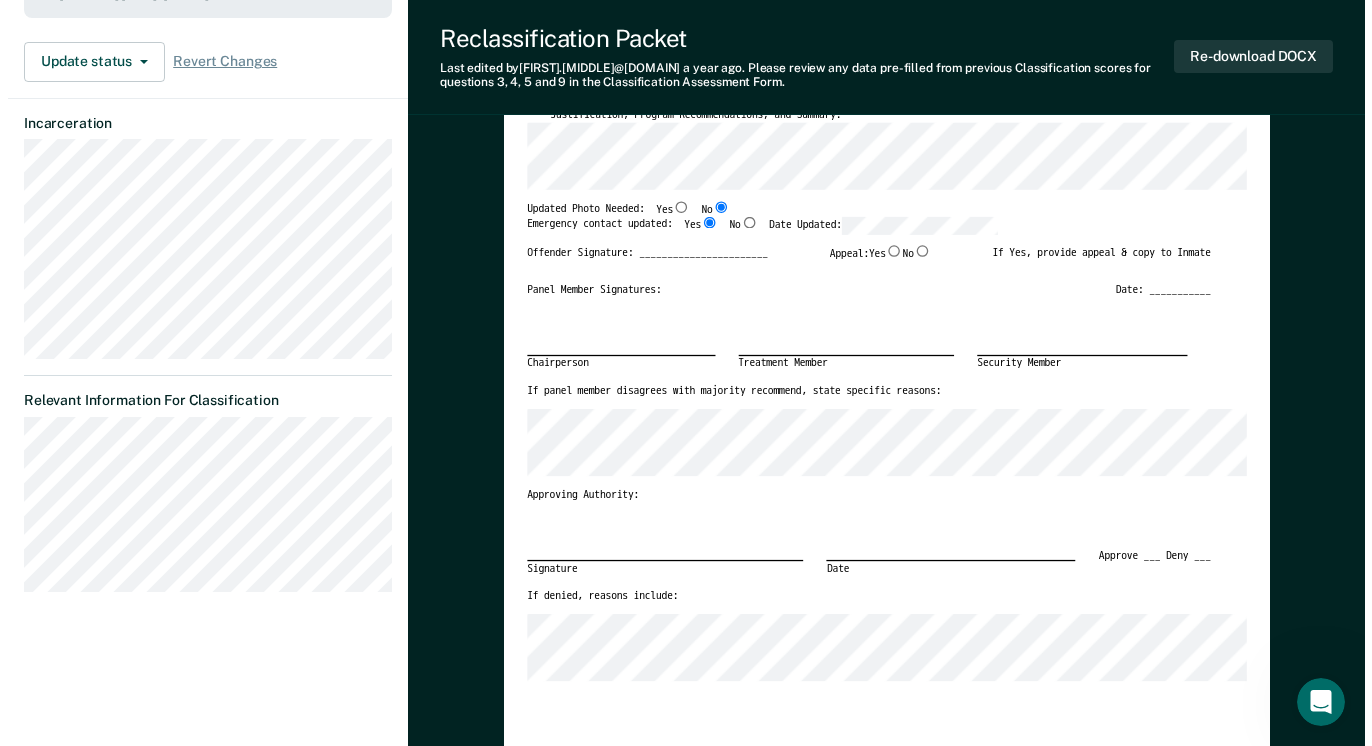 scroll, scrollTop: 0, scrollLeft: 0, axis: both 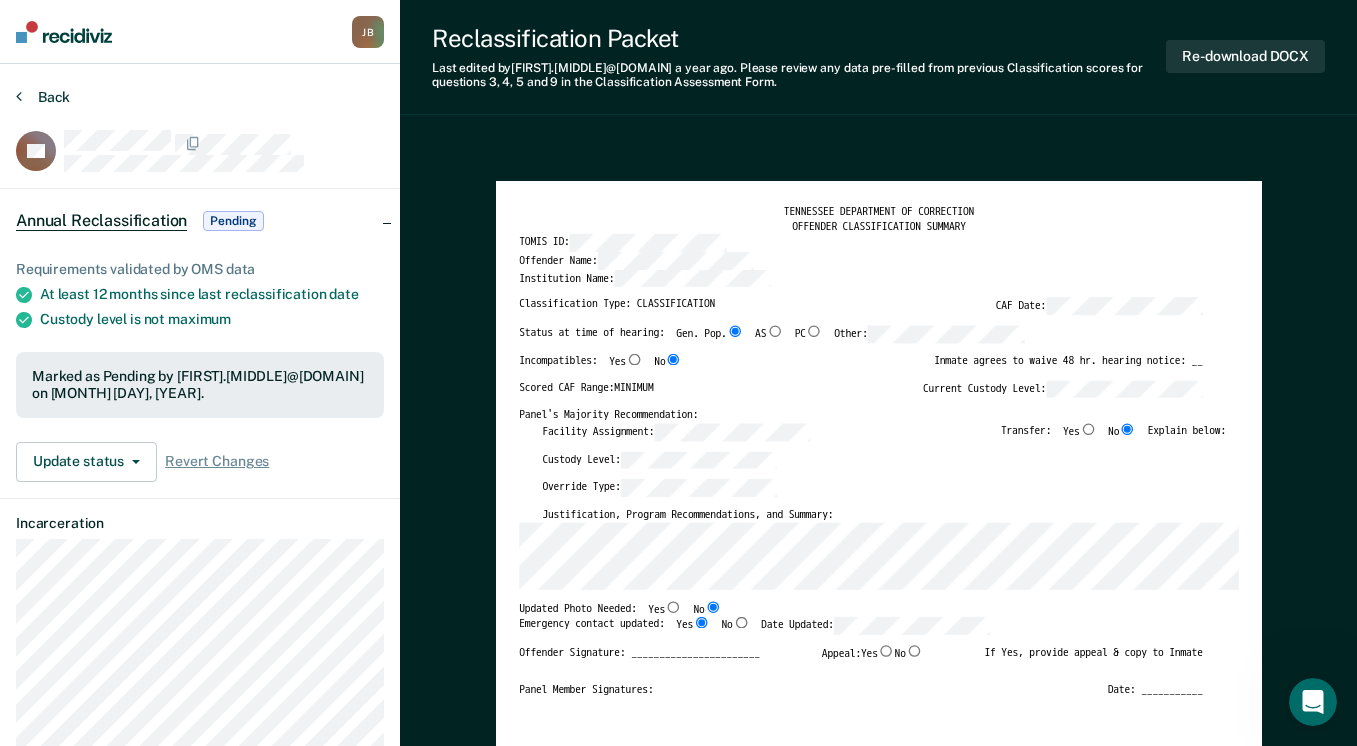 click on "Back" at bounding box center (43, 97) 